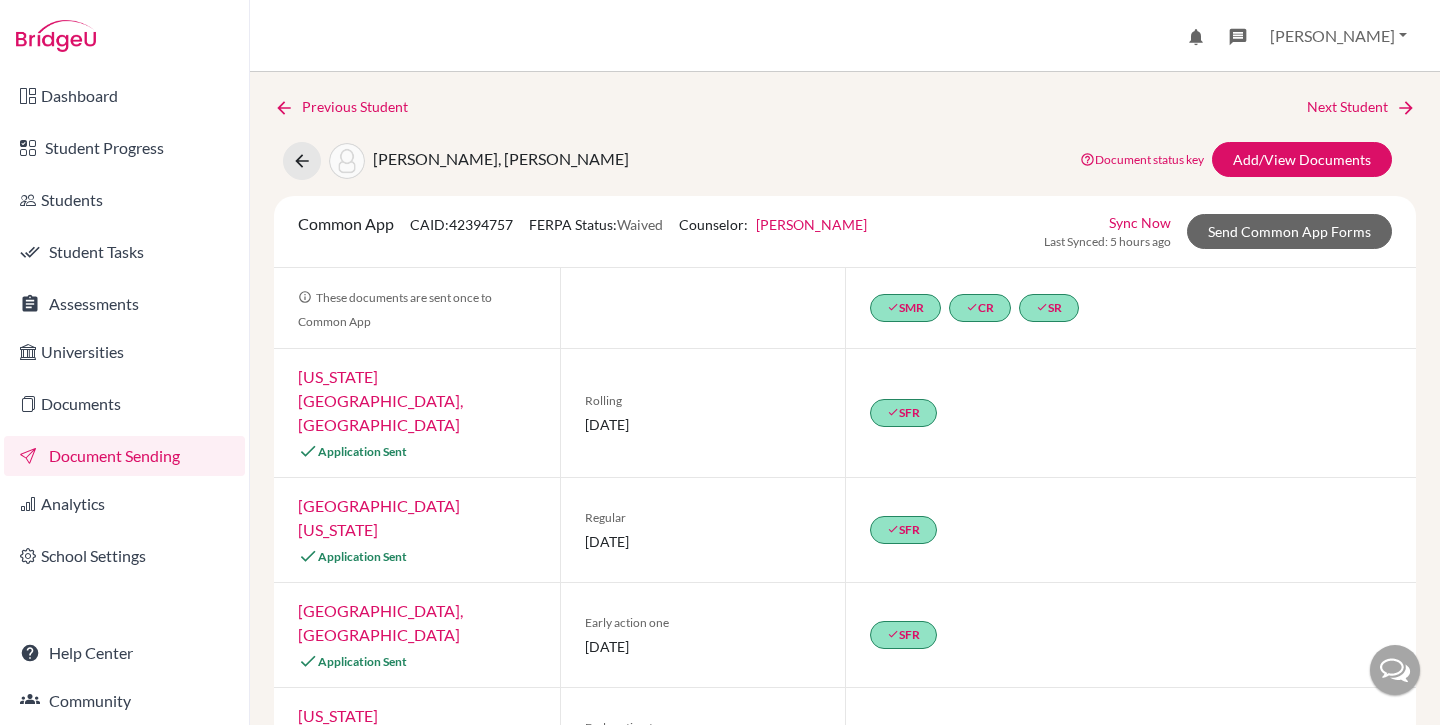 scroll, scrollTop: 0, scrollLeft: 0, axis: both 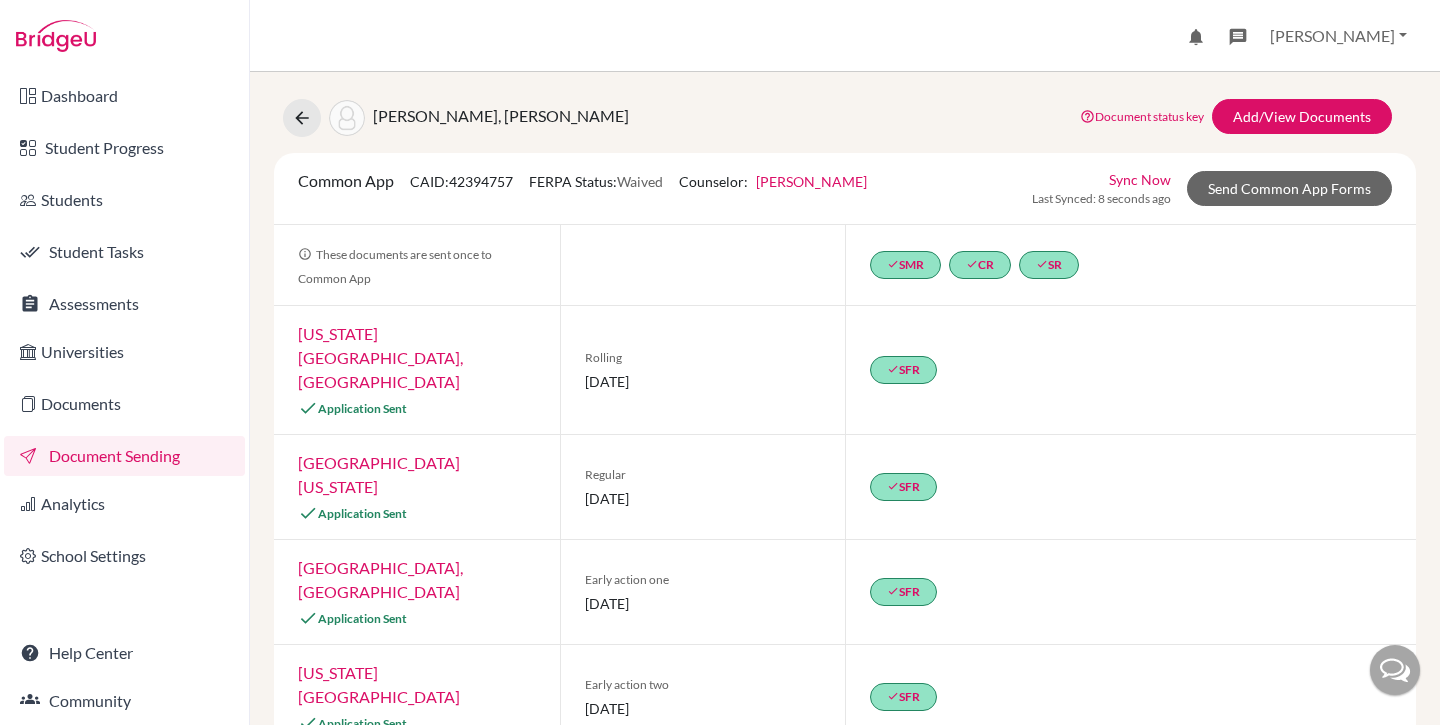 click on "[GEOGRAPHIC_DATA][US_STATE]" at bounding box center [379, 474] 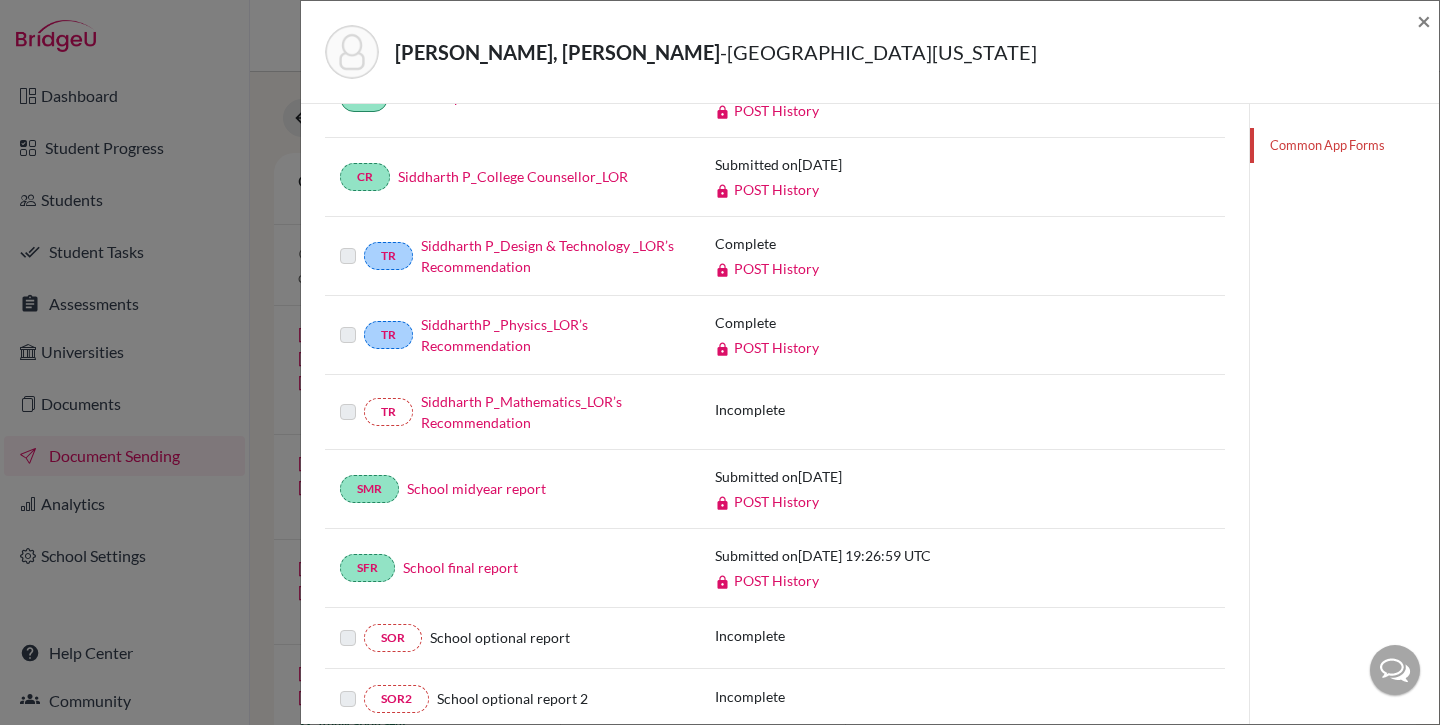 scroll, scrollTop: 456, scrollLeft: 0, axis: vertical 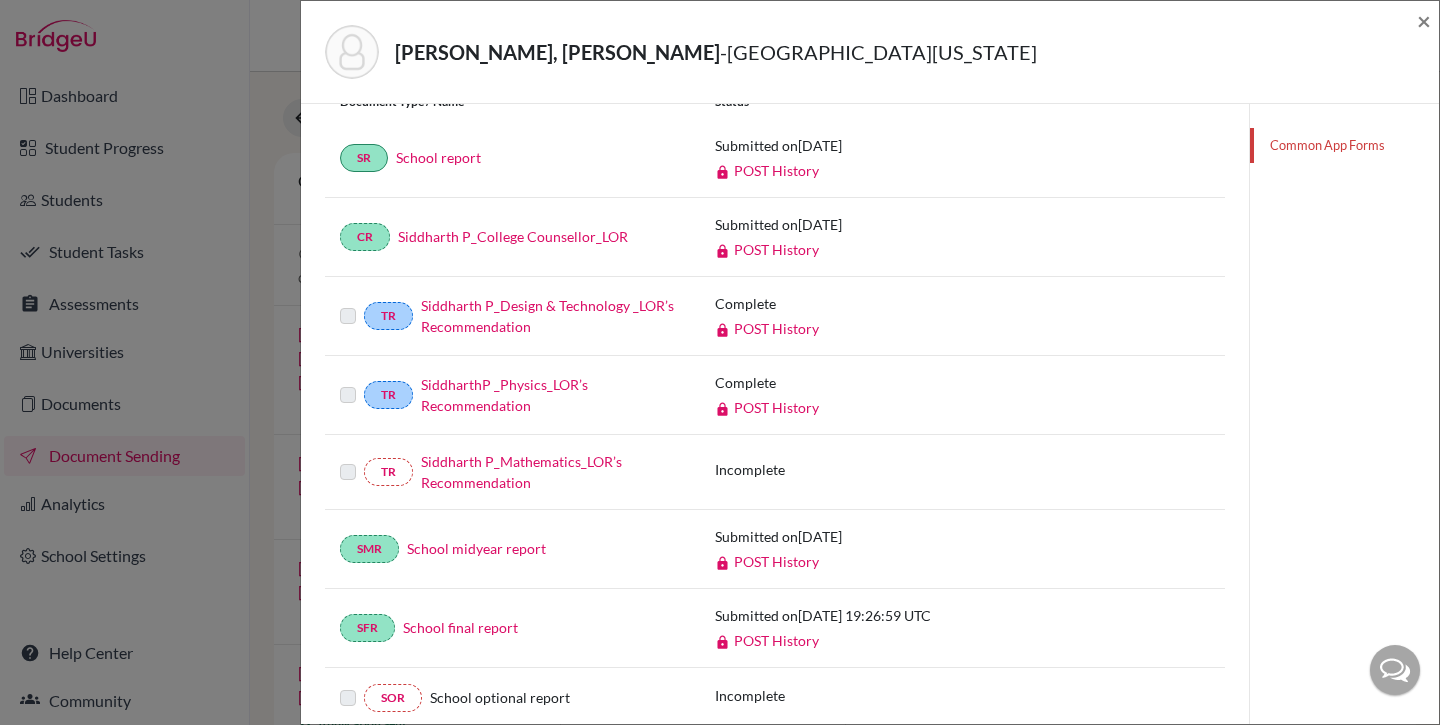 click on "POST History" at bounding box center (767, 328) 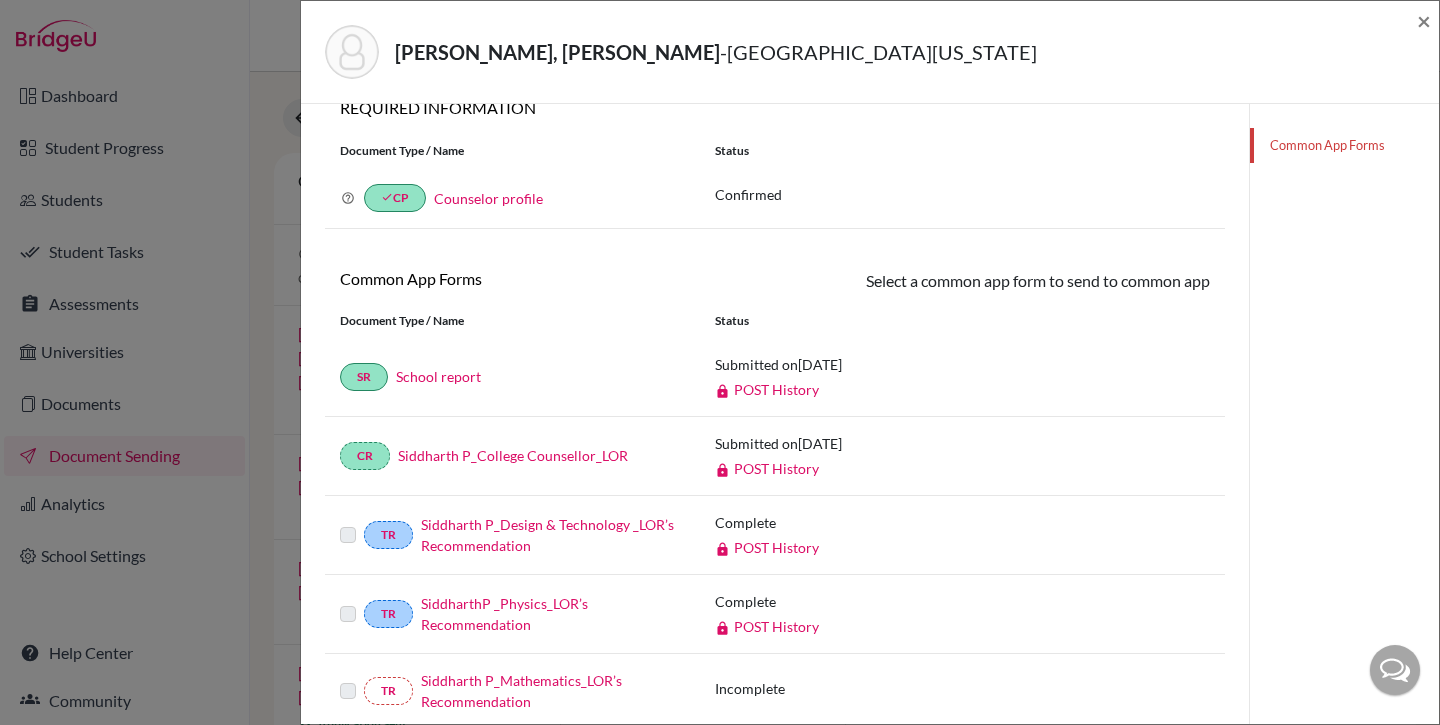 scroll, scrollTop: 0, scrollLeft: 0, axis: both 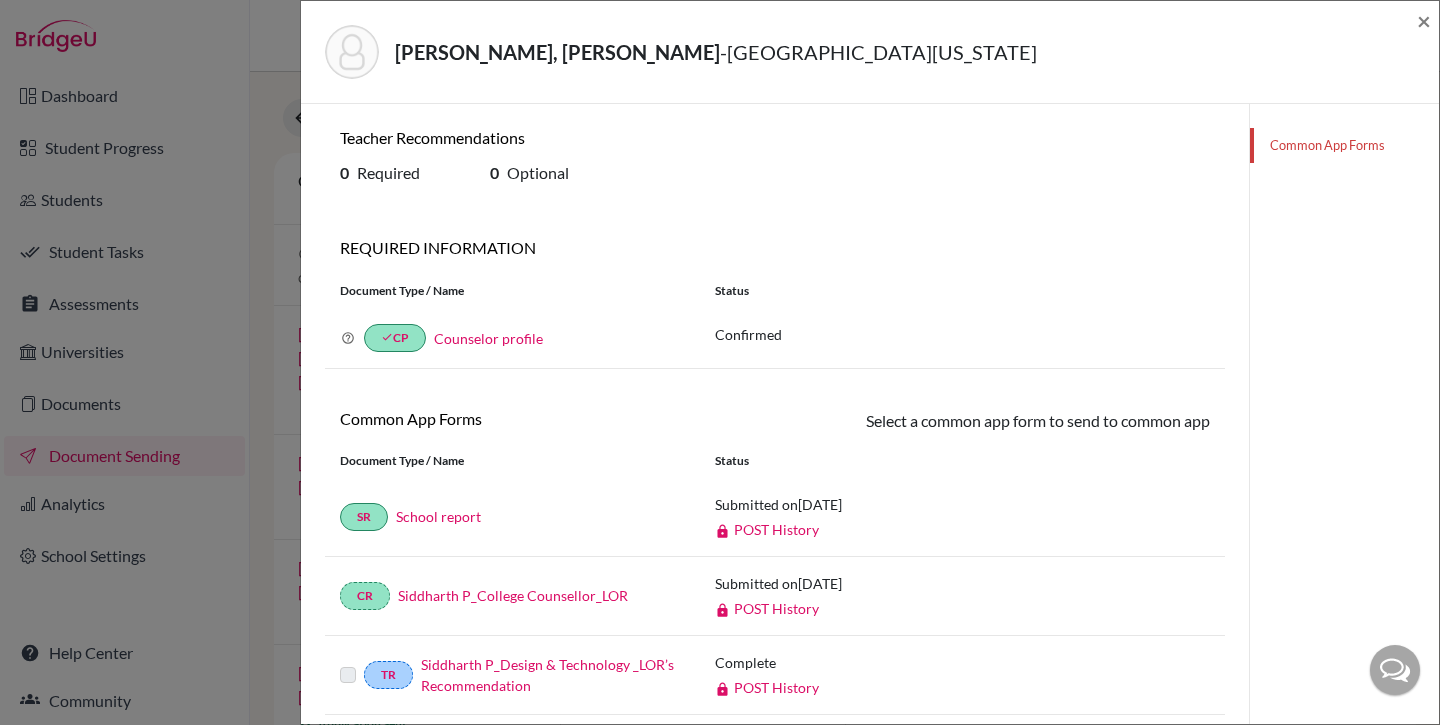 click on "Premanand, Siddharth  -  University of Illinois Urbana-Champaign × Teacher Recommendations 0 Required 0  Optional REQUIRED INFORMATION Document Type / Name Status Why am I being asked to do this? Confirming your Common App counselor profile ensures your profile is associated with your students’ Common App applications. You will only need to review this if there are changes in school details during the application cycle. done CP Counselor profile Confirmed Common App Forms Select a common app form to send to common app These documents will be sent to University of Illinois Urbana-Champaign. You won't be able to update them once sent. Cancel Send Document Type / Name Status SR School report Submitted on  2024-11-01 POST History CR Siddharth P_College Counsellor_LOR Submitted on  2024-11-01 POST History TR Siddharth P_Design & Technology _LOR’s Recommendation Complete POST History TR SiddharthP _Physics_LOR’s Recommendation Complete POST History TR Siddharth P_Mathematics_LOR’s Recommendation Incomplete" 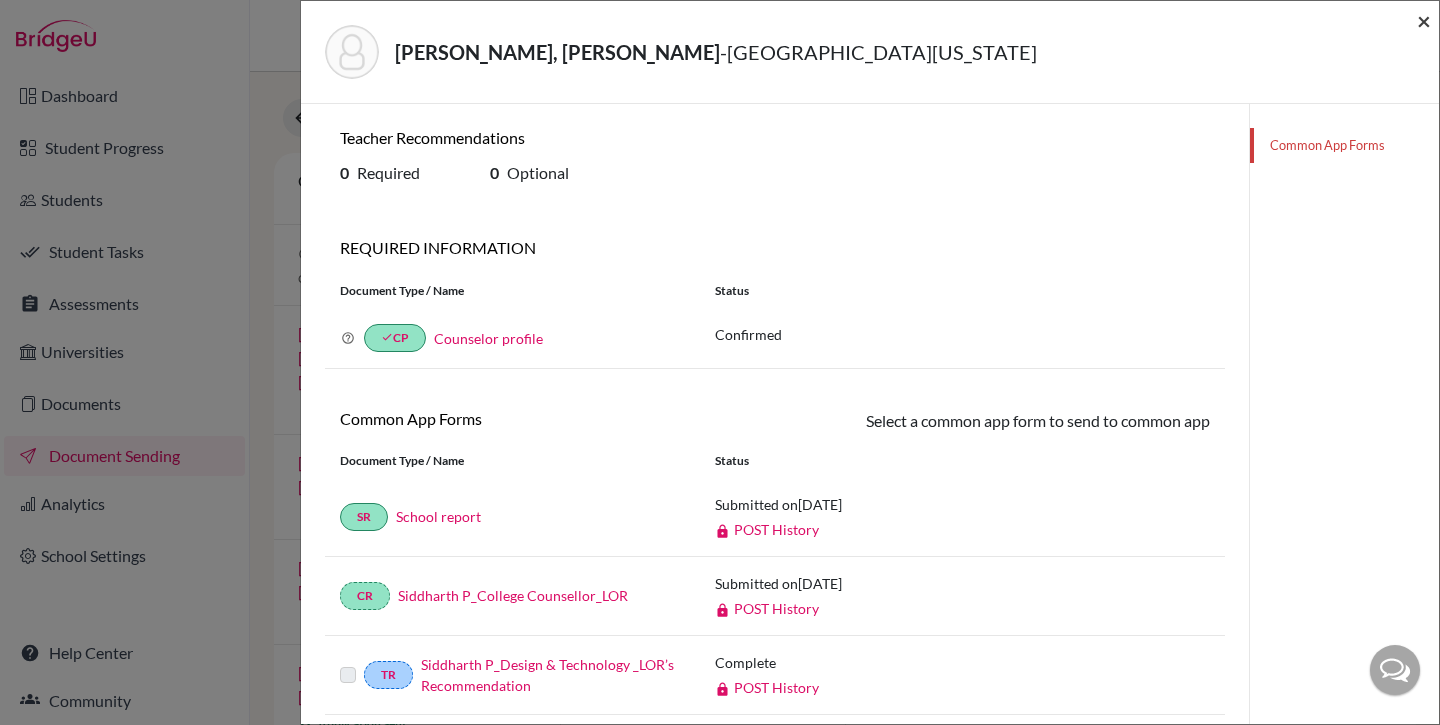 click on "×" at bounding box center [1424, 20] 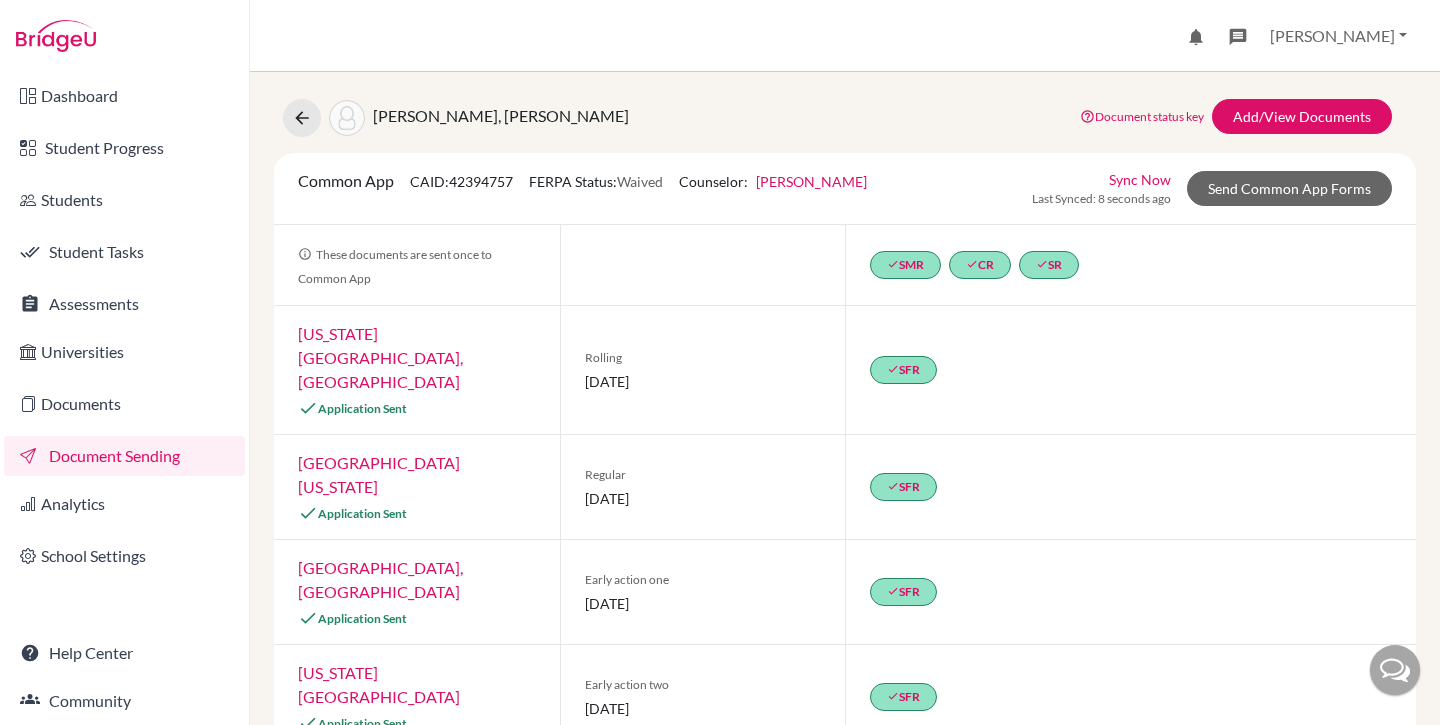 click on "CAID:  42394757" 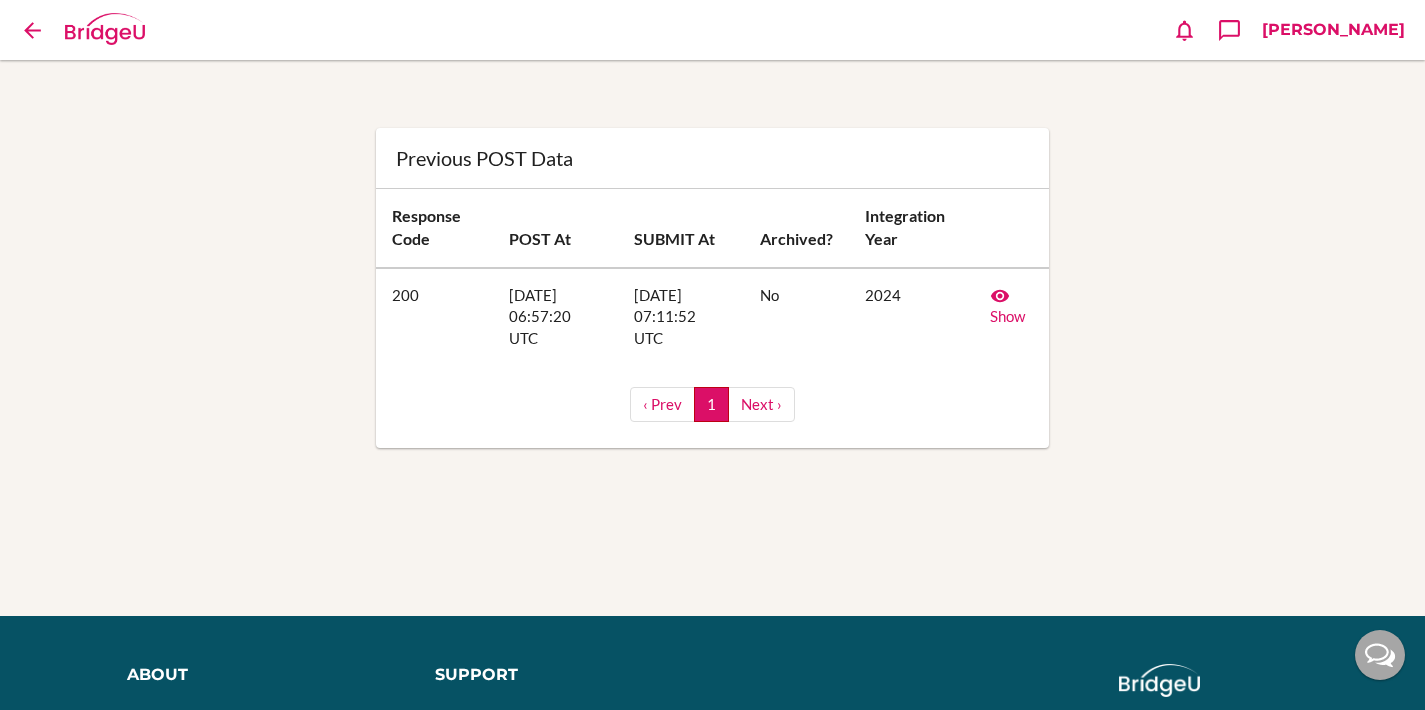 scroll, scrollTop: 0, scrollLeft: 0, axis: both 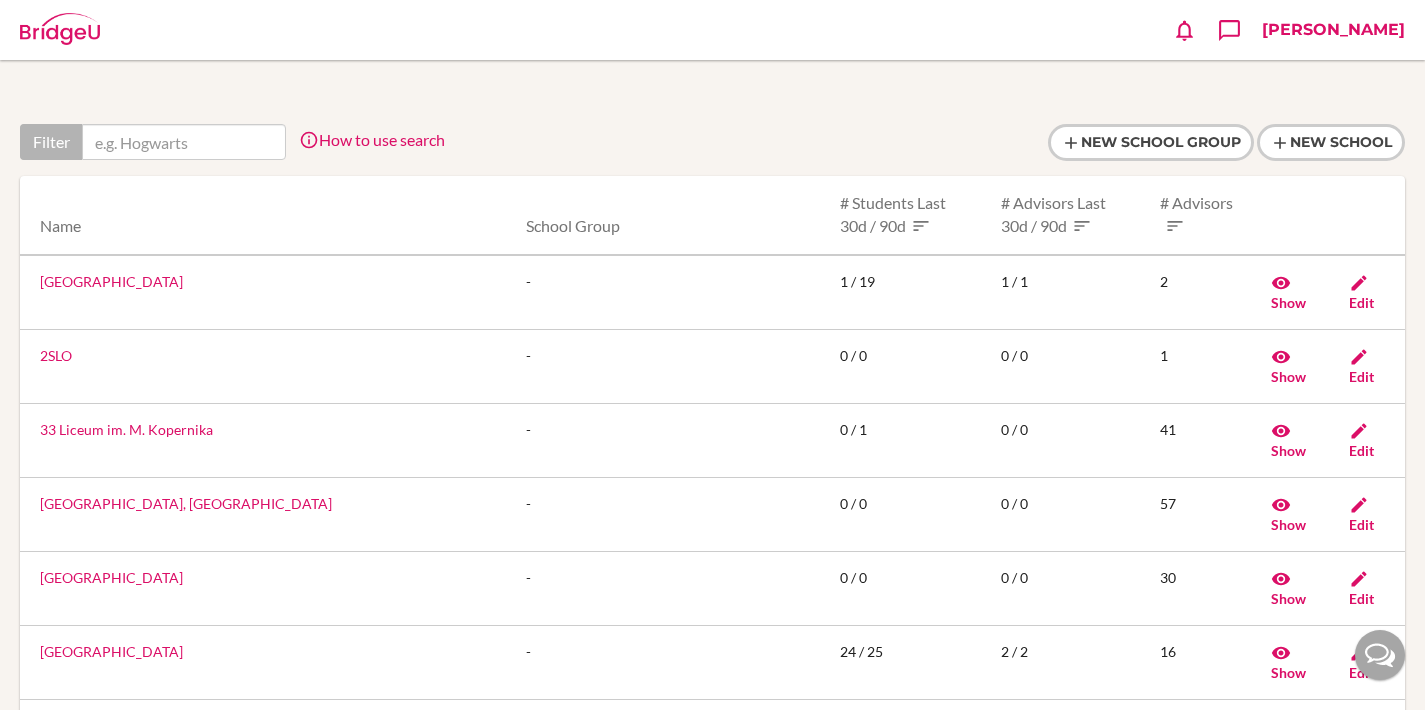 click on "[PERSON_NAME]" at bounding box center (1333, 30) 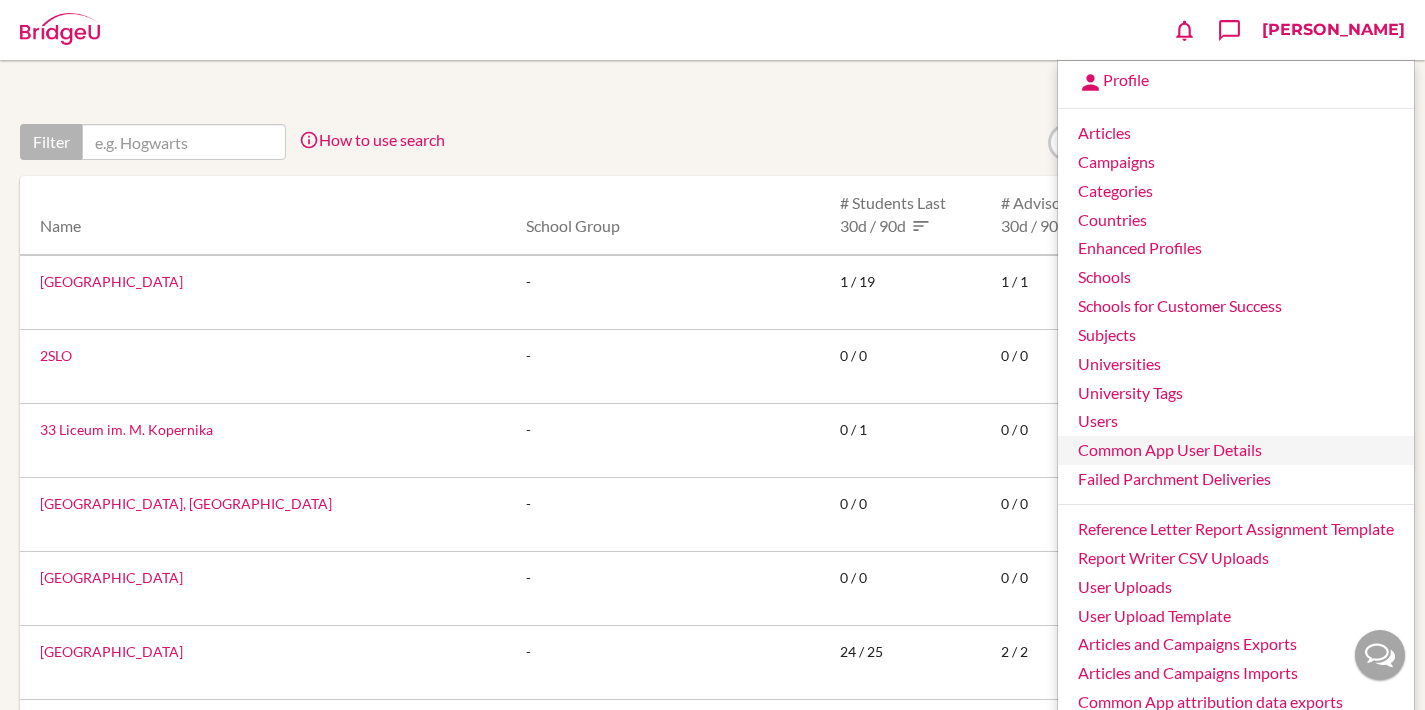 click on "Common App User Details" at bounding box center (1236, 450) 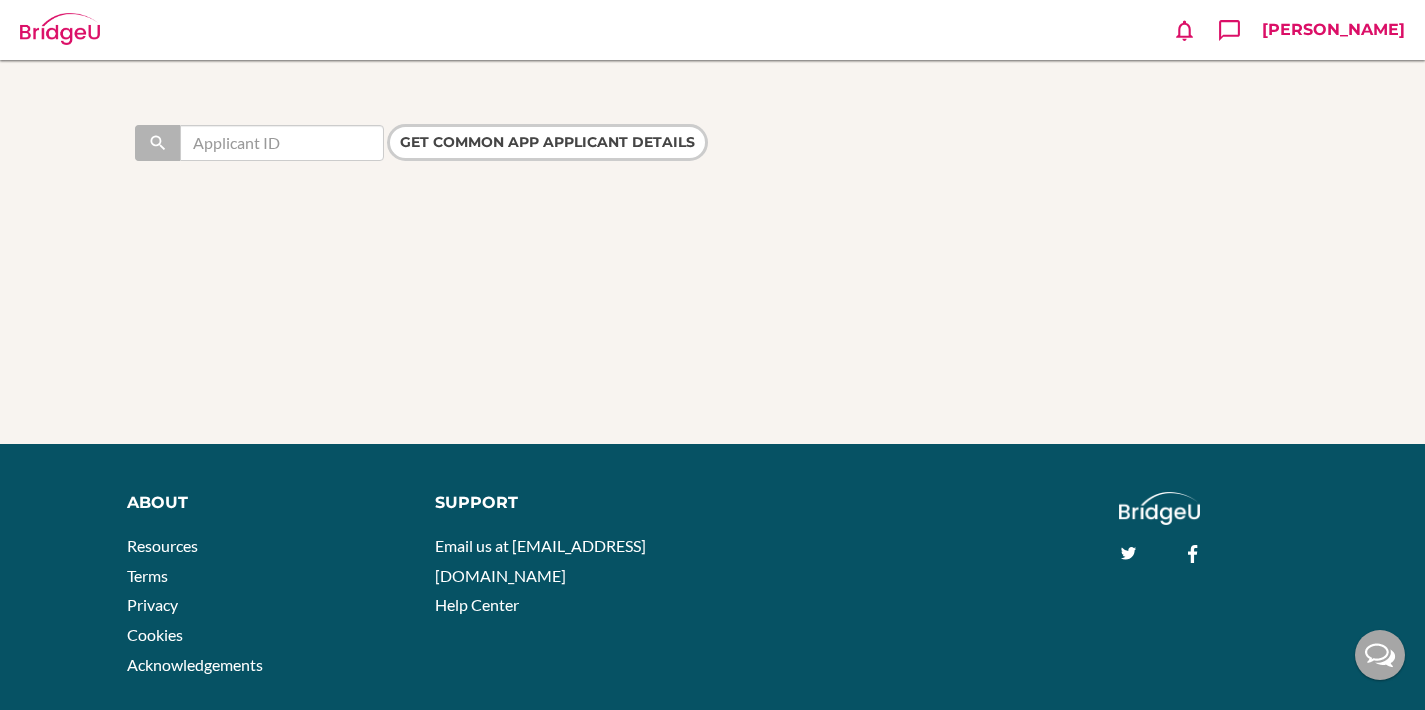 scroll, scrollTop: 0, scrollLeft: 0, axis: both 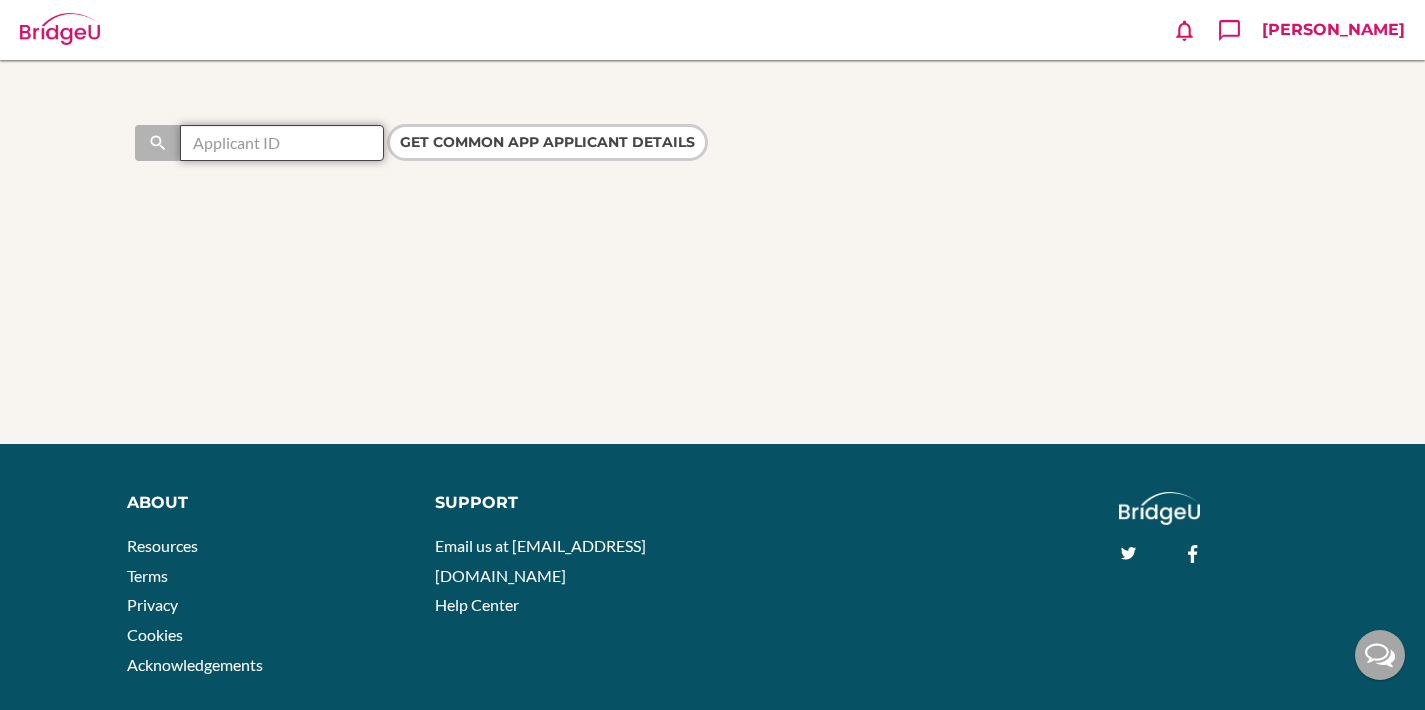 click at bounding box center (282, 143) 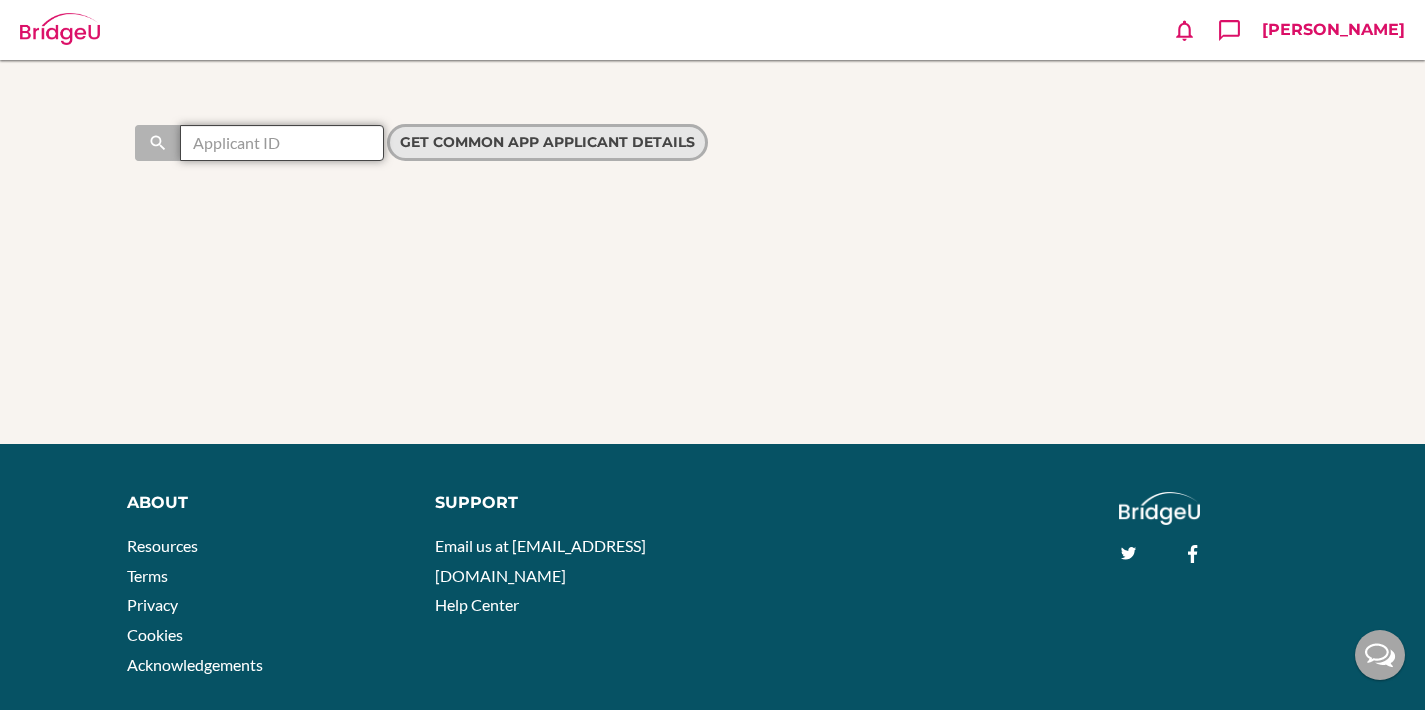paste on "42394757" 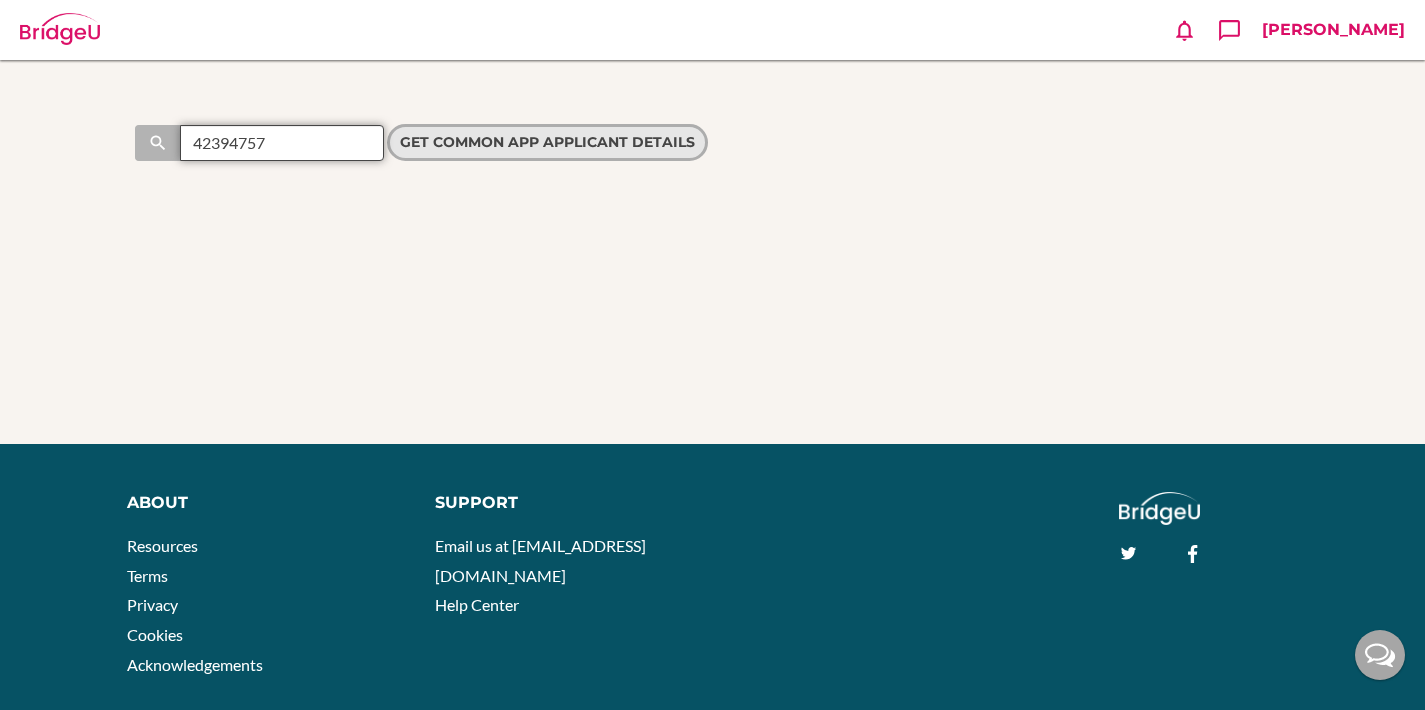 type on "42394757" 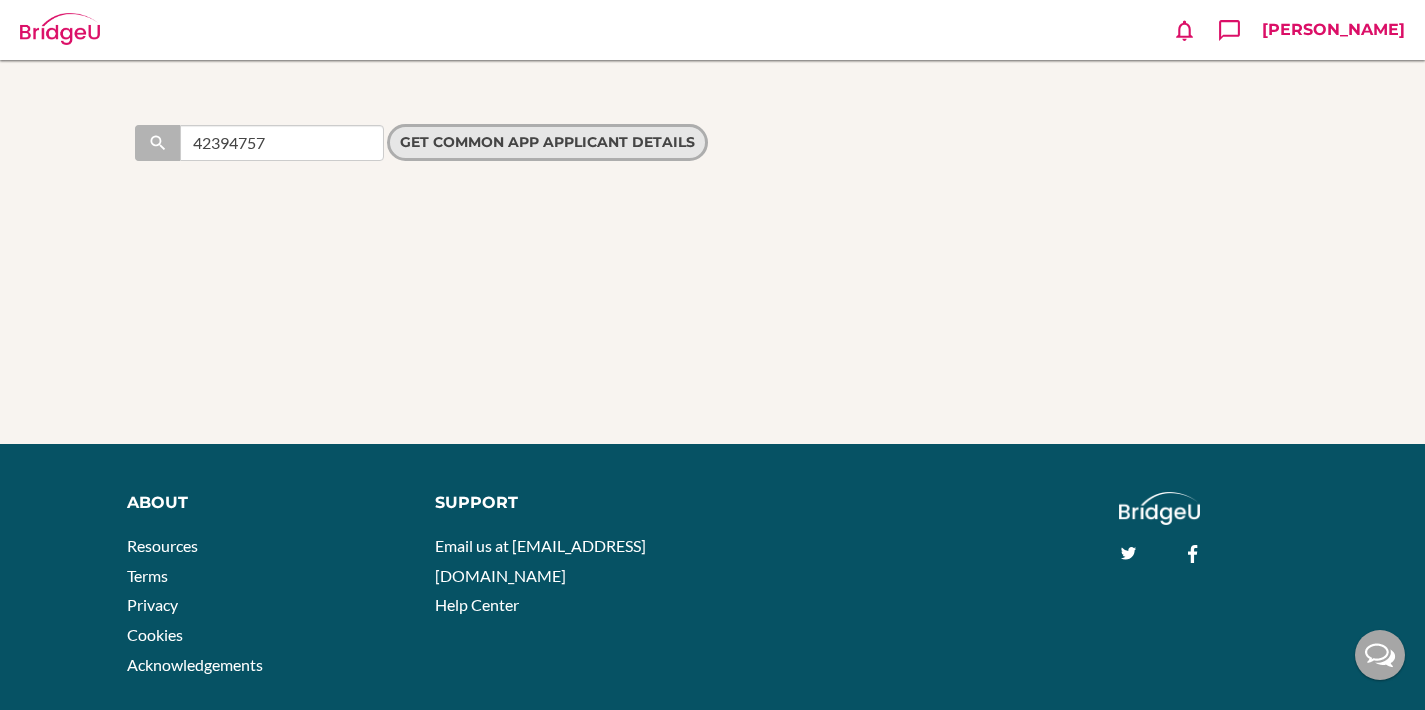 click on "Get Common App applicant details" at bounding box center (547, 142) 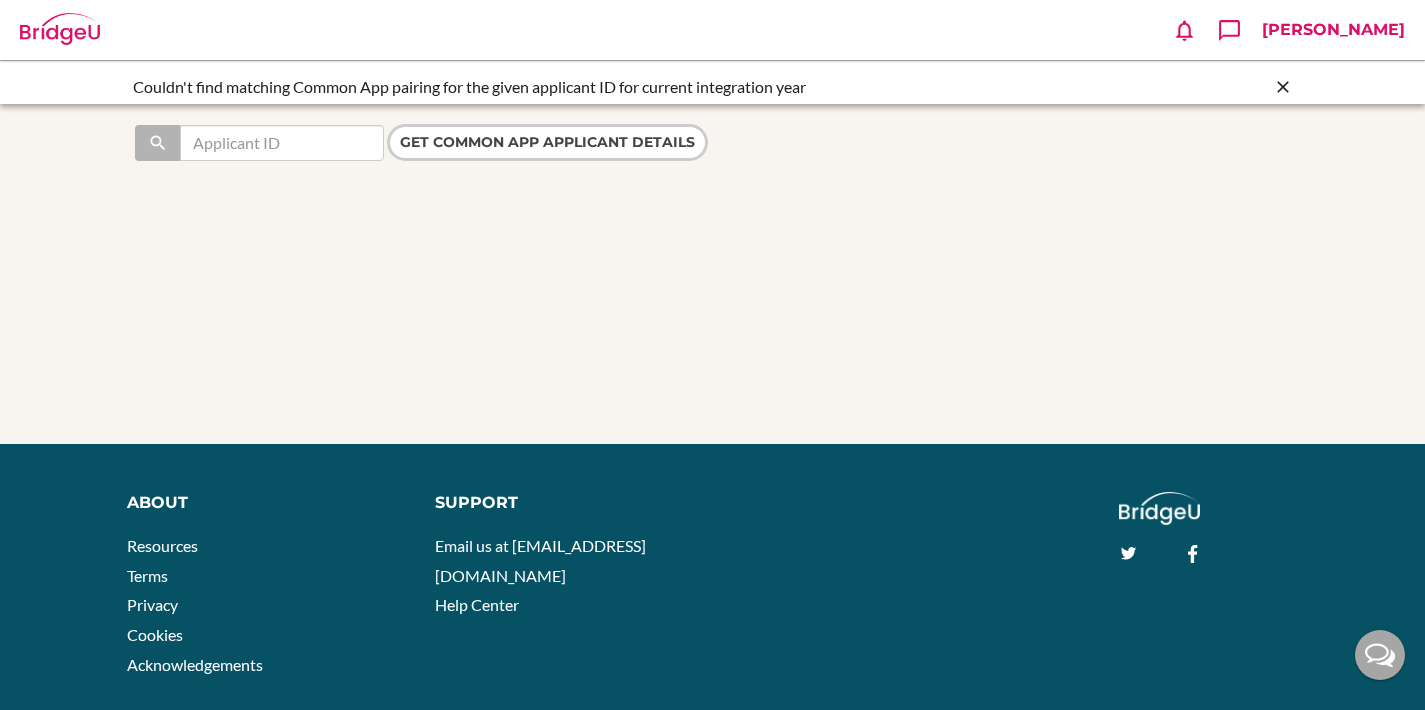 scroll, scrollTop: 0, scrollLeft: 0, axis: both 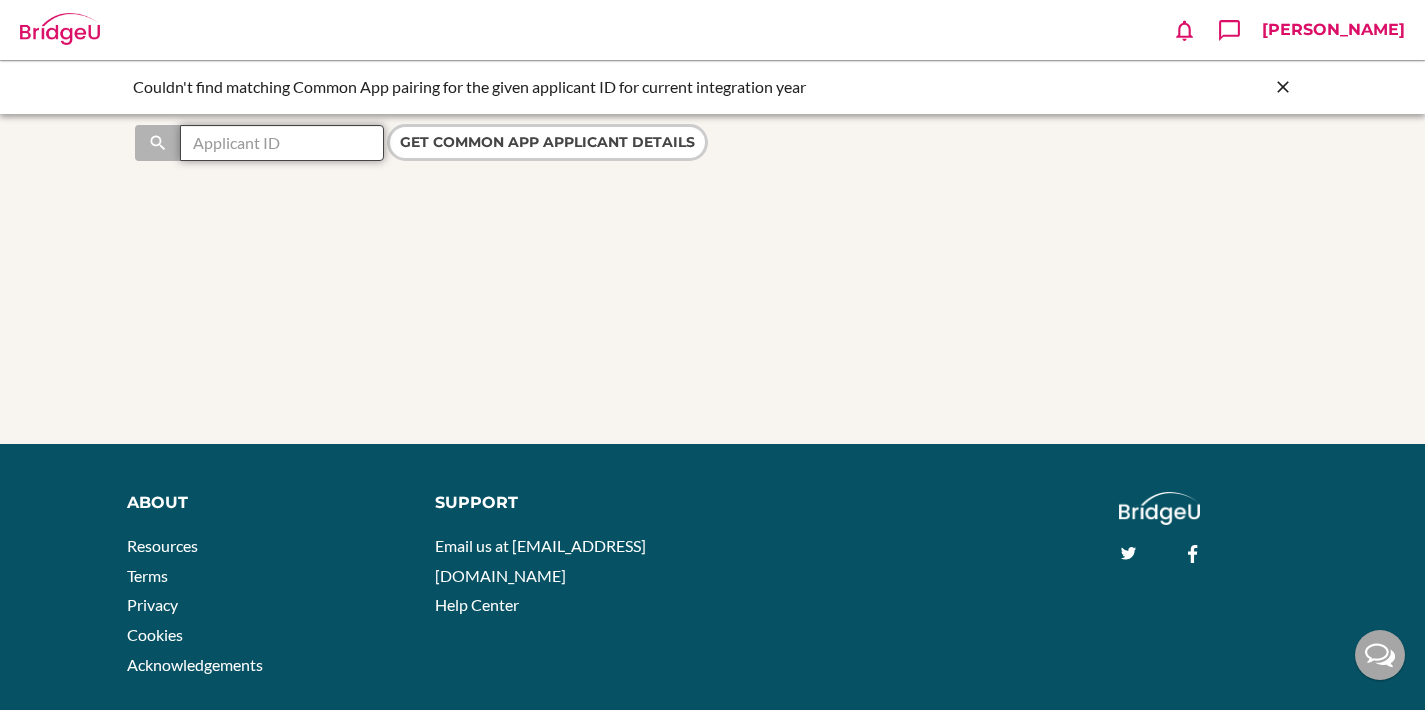 click at bounding box center (282, 143) 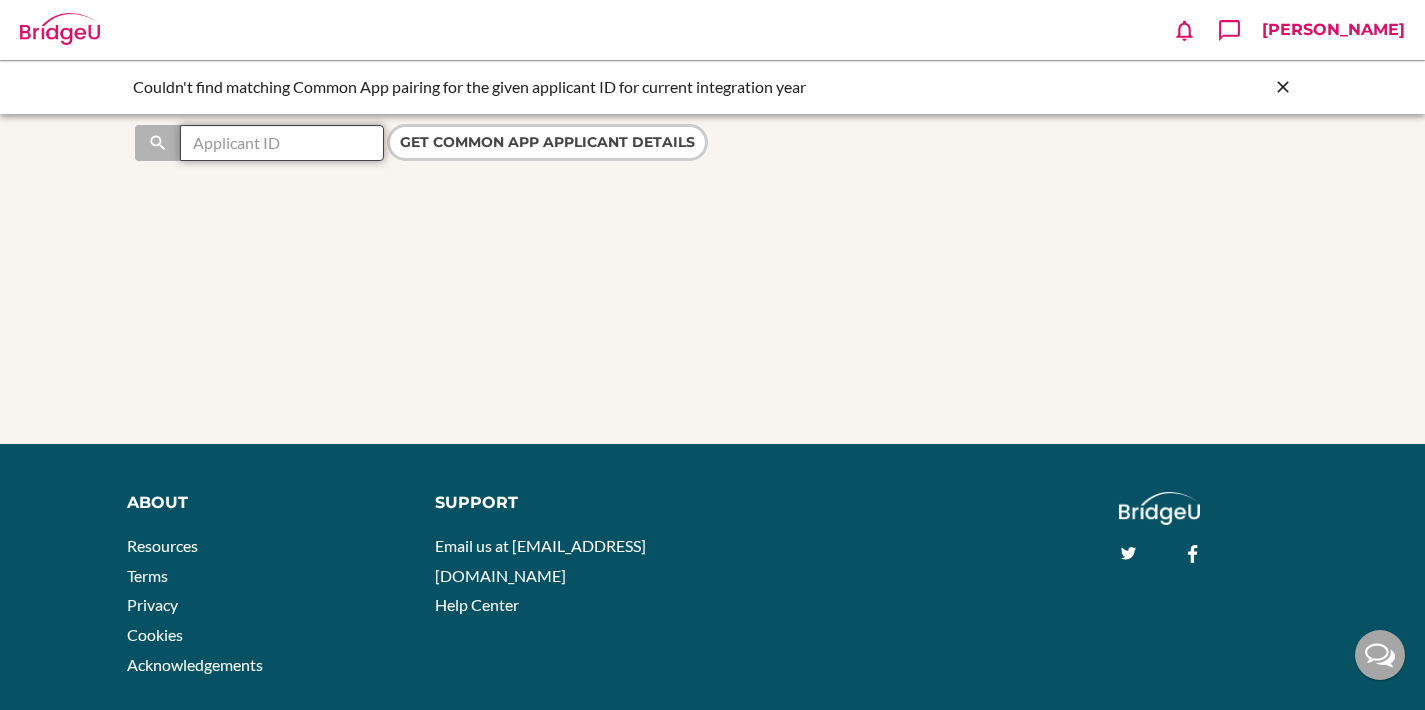 paste on "42394757" 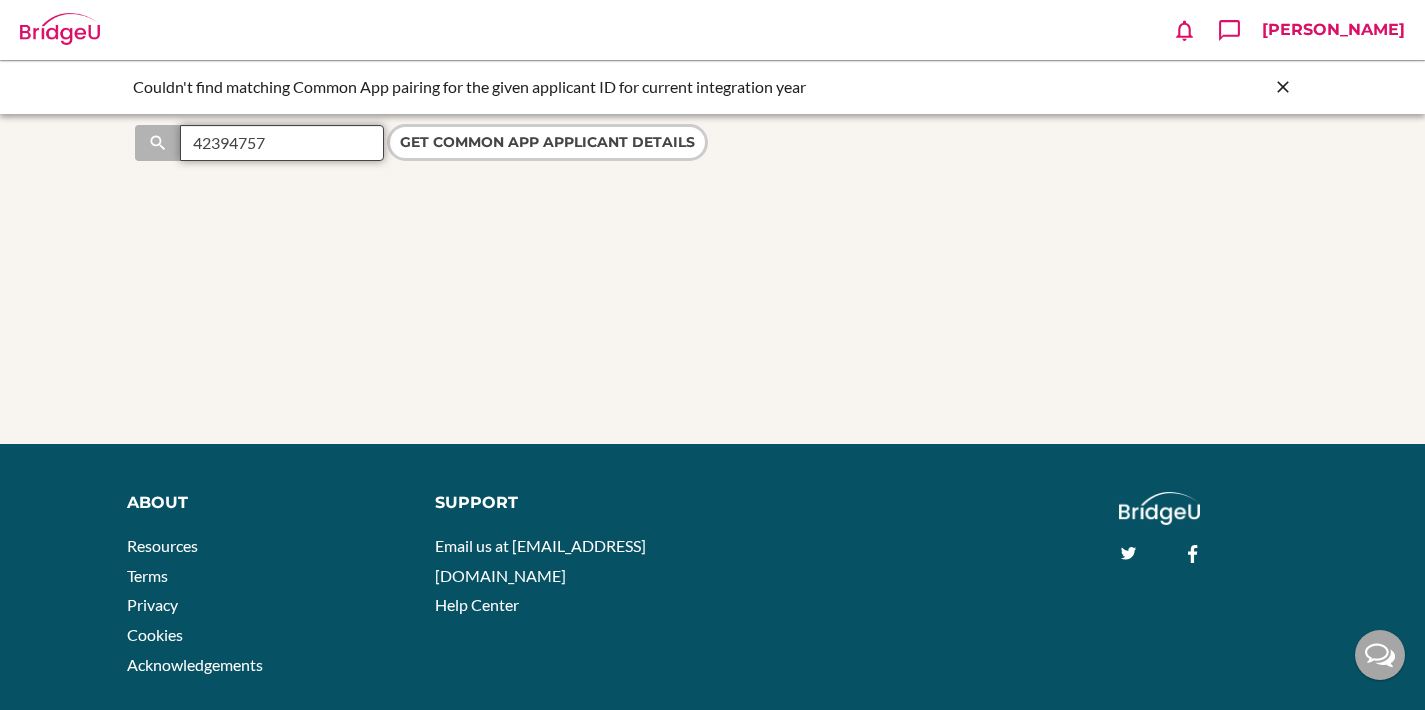 type on "42394757" 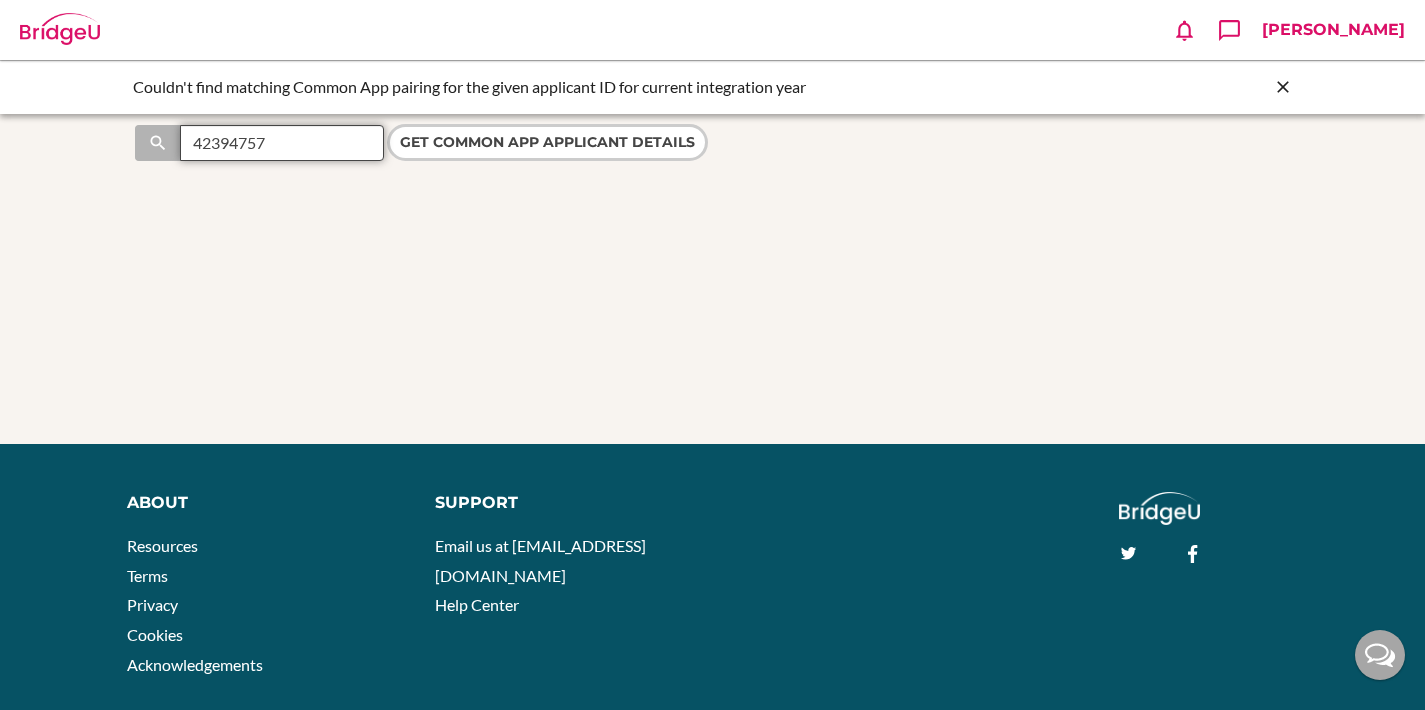 click on "Get Common App applicant details" at bounding box center (547, 142) 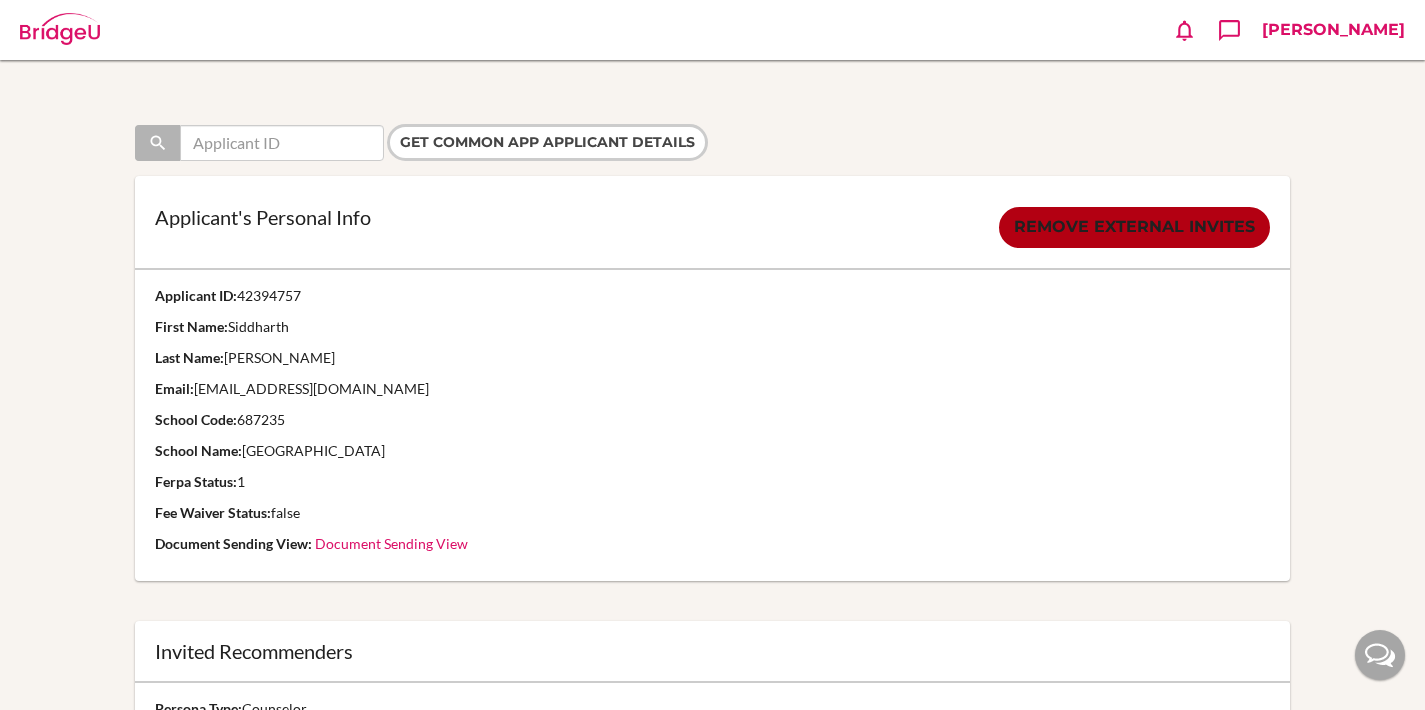 scroll, scrollTop: 0, scrollLeft: 0, axis: both 